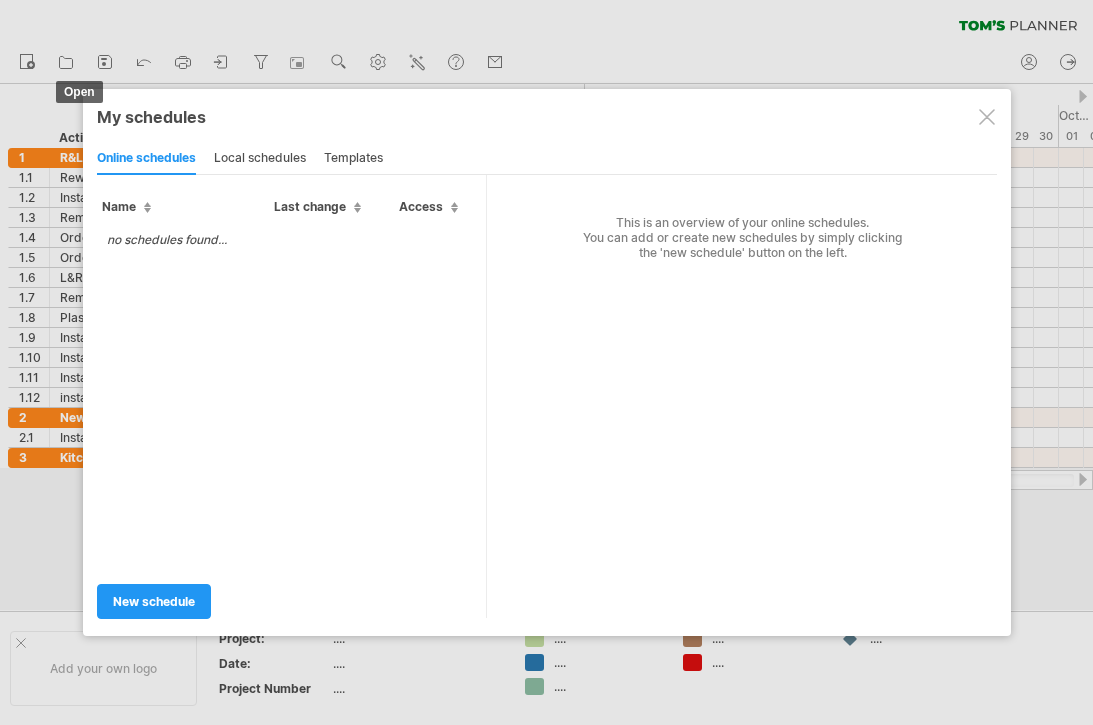 scroll, scrollTop: 41, scrollLeft: 51, axis: both 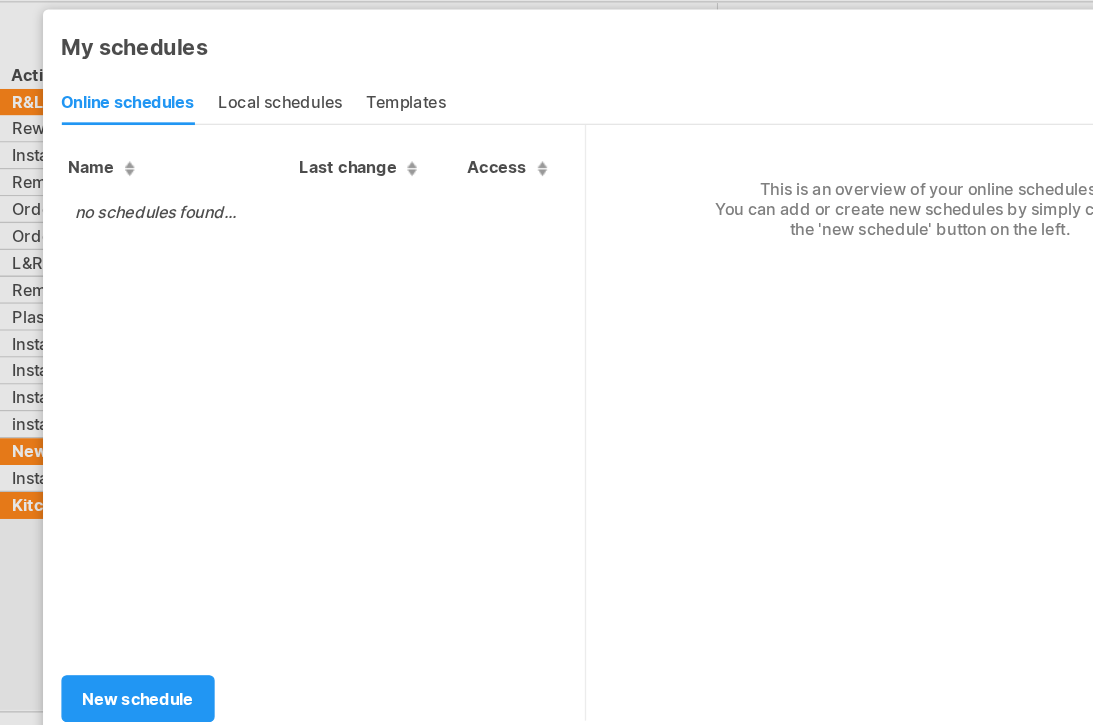click at bounding box center [546, 321] 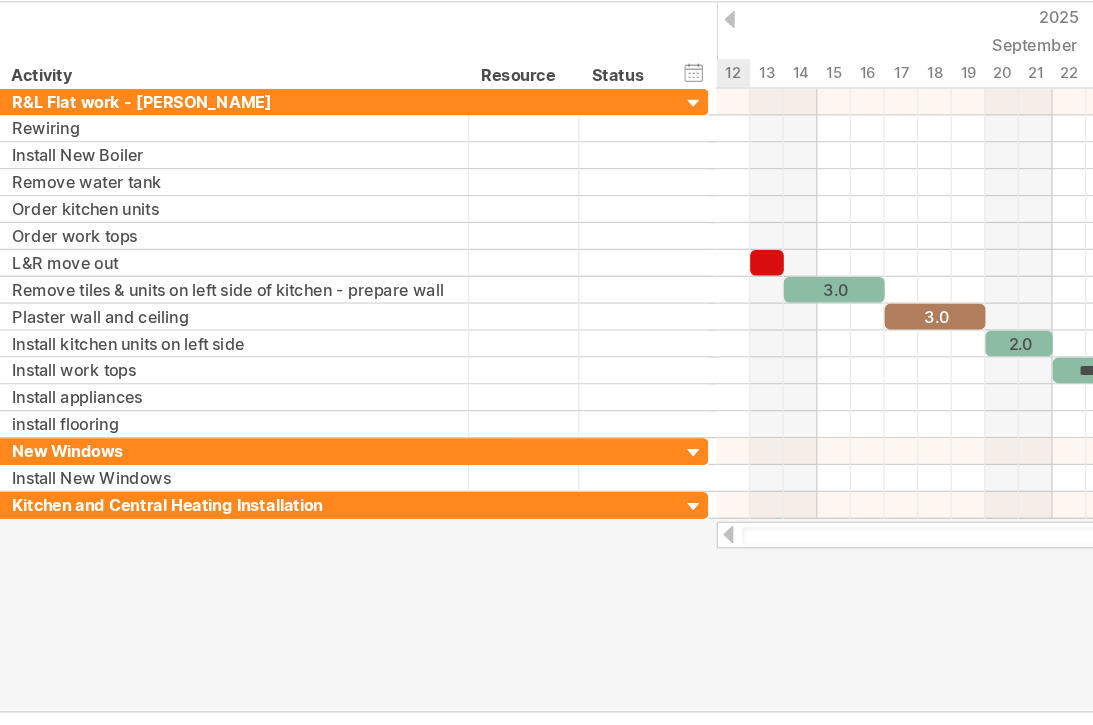 click 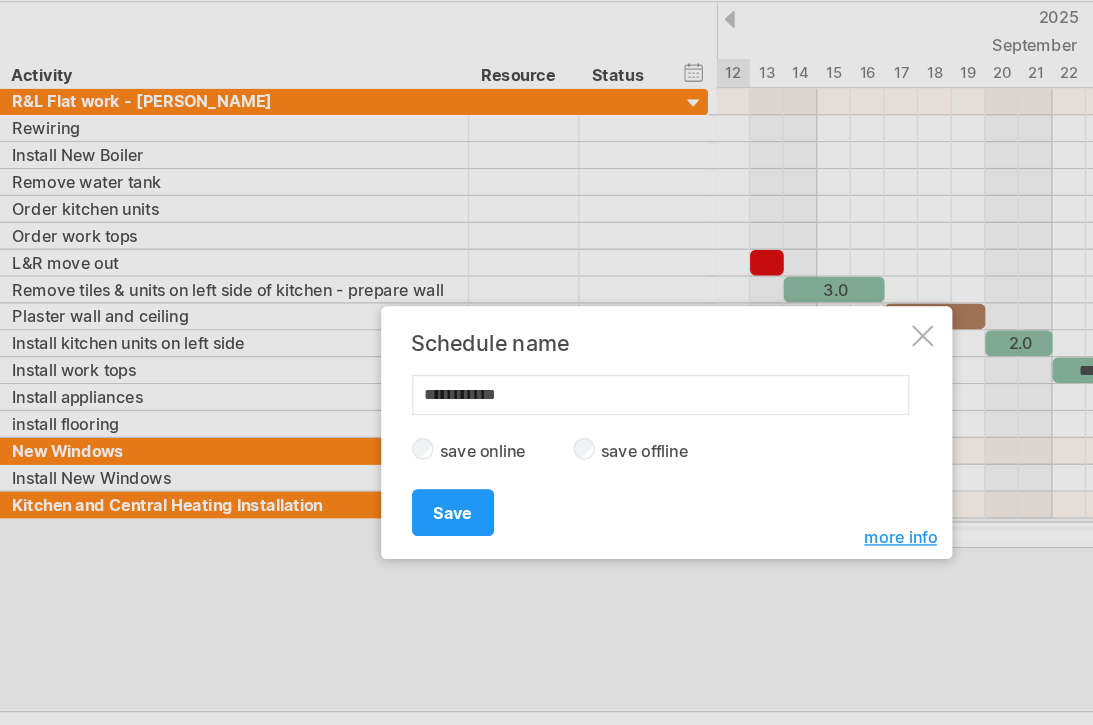 click on "more info" at bounding box center [721, 440] 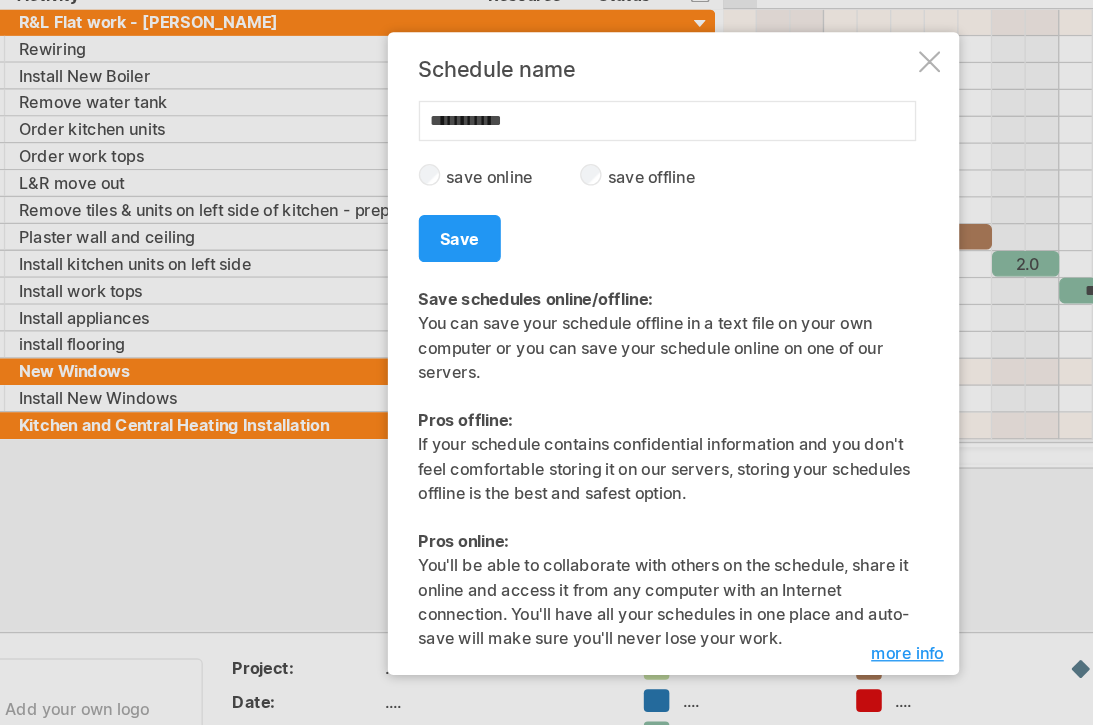 click on "more info" at bounding box center (721, 585) 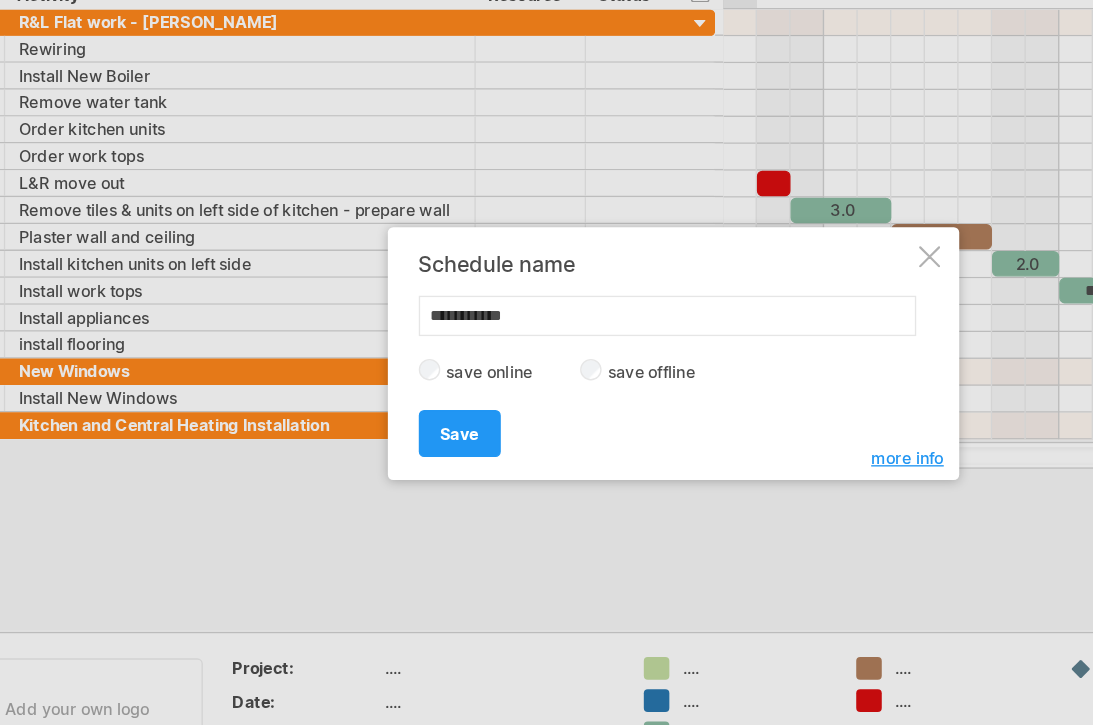 click on "more info" at bounding box center [721, 440] 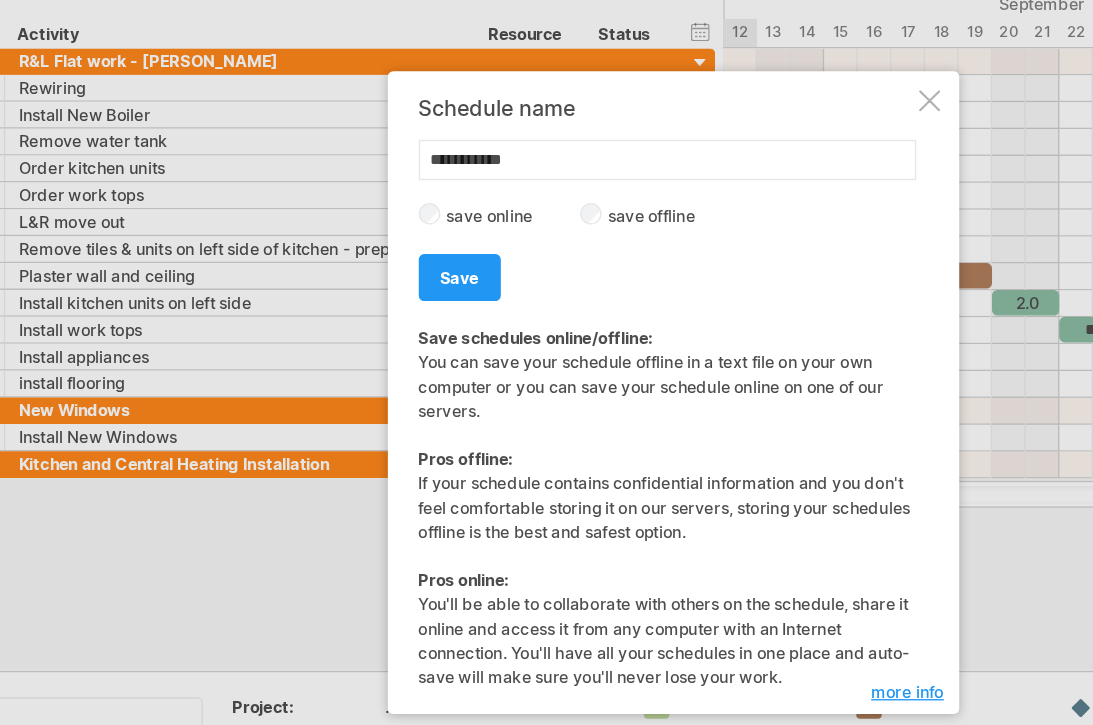 click on "Save" at bounding box center [387, 277] 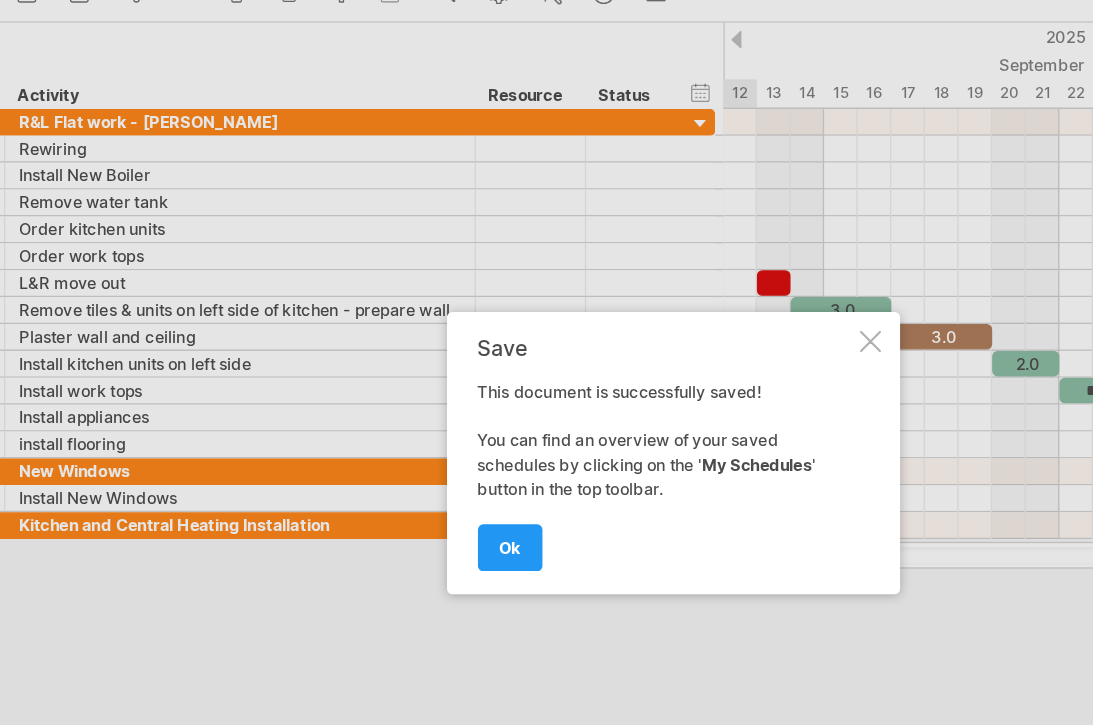 click on "ok" at bounding box center (425, 433) 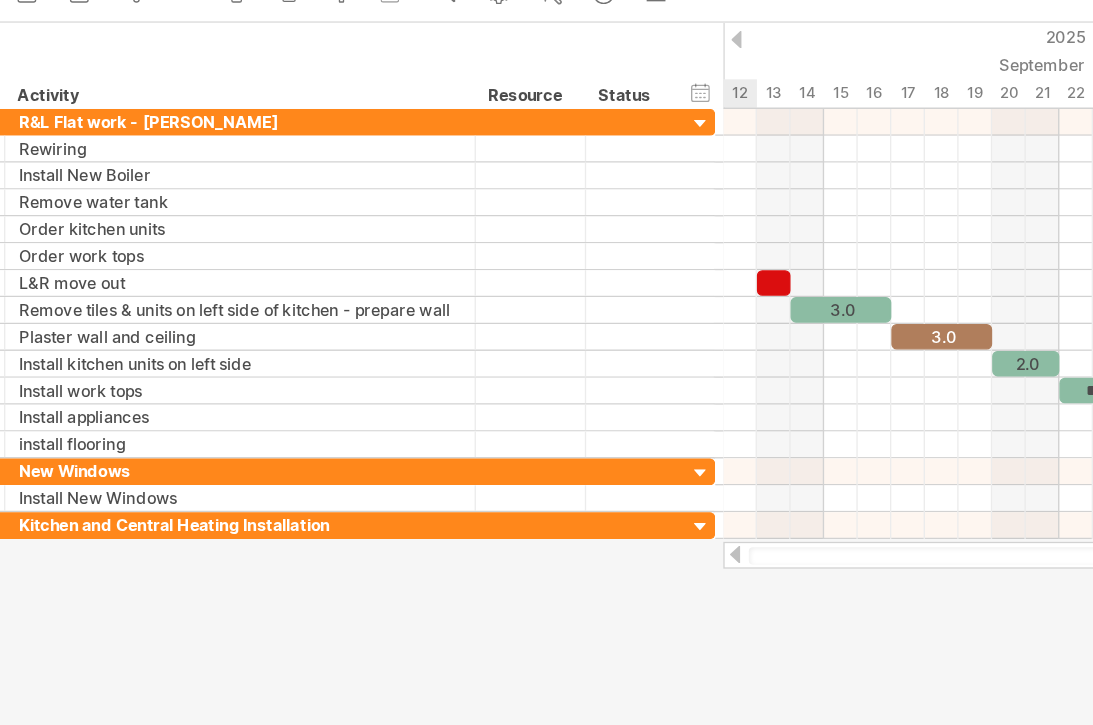click 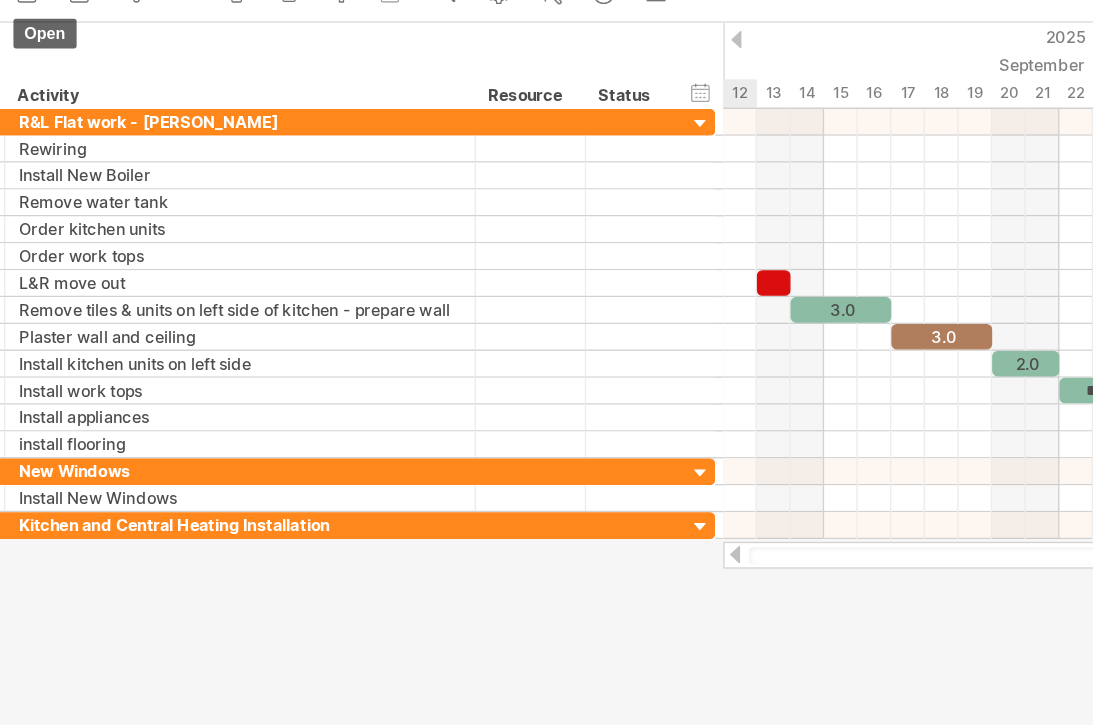 type on "**********" 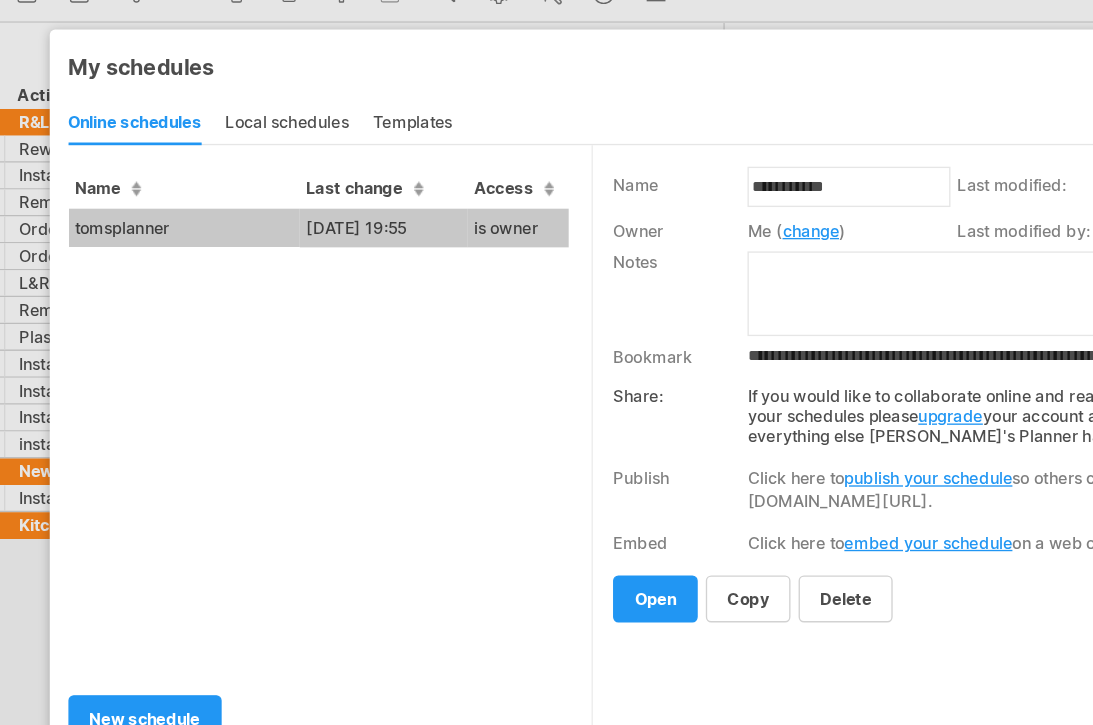 click on "open" at bounding box center (533, 471) 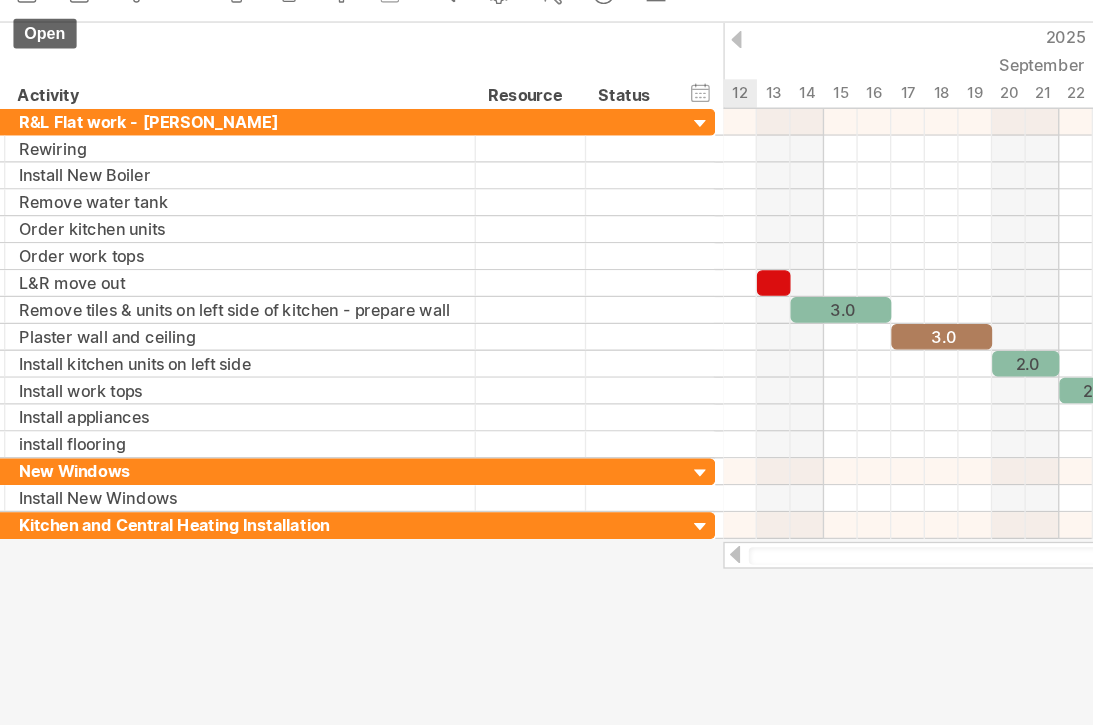click 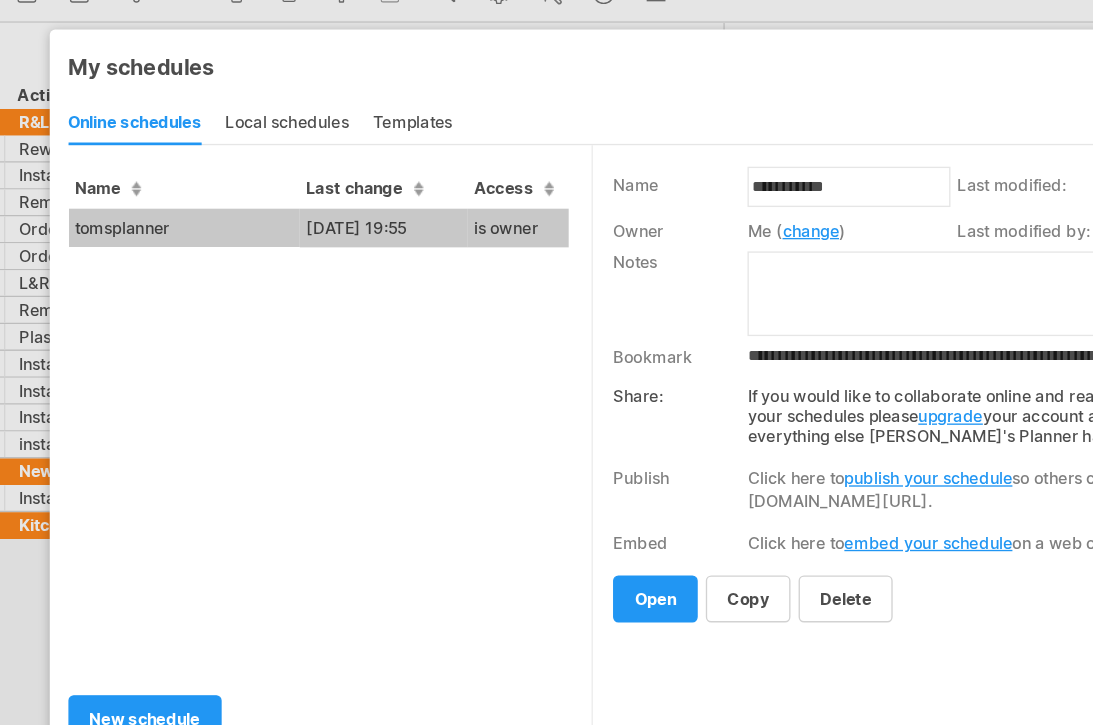 click on "tomsplanner" at bounding box center (183, 195) 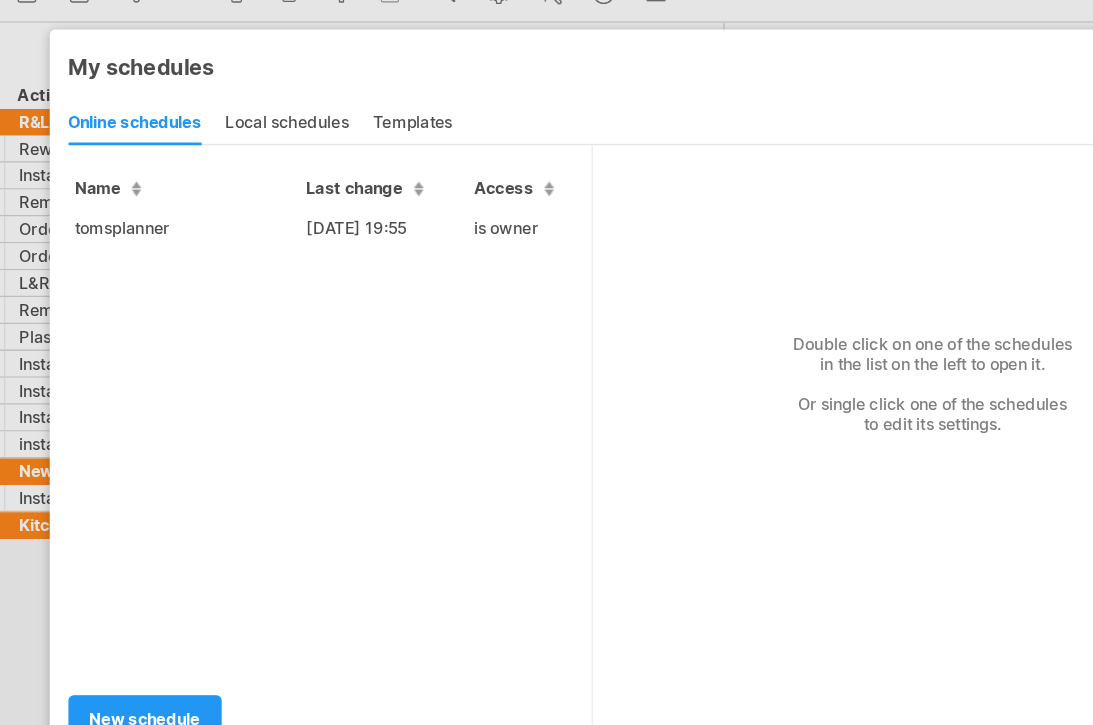 click on "tomsplanner [DATE] 19:55 is owner" at bounding box center (292, 353) 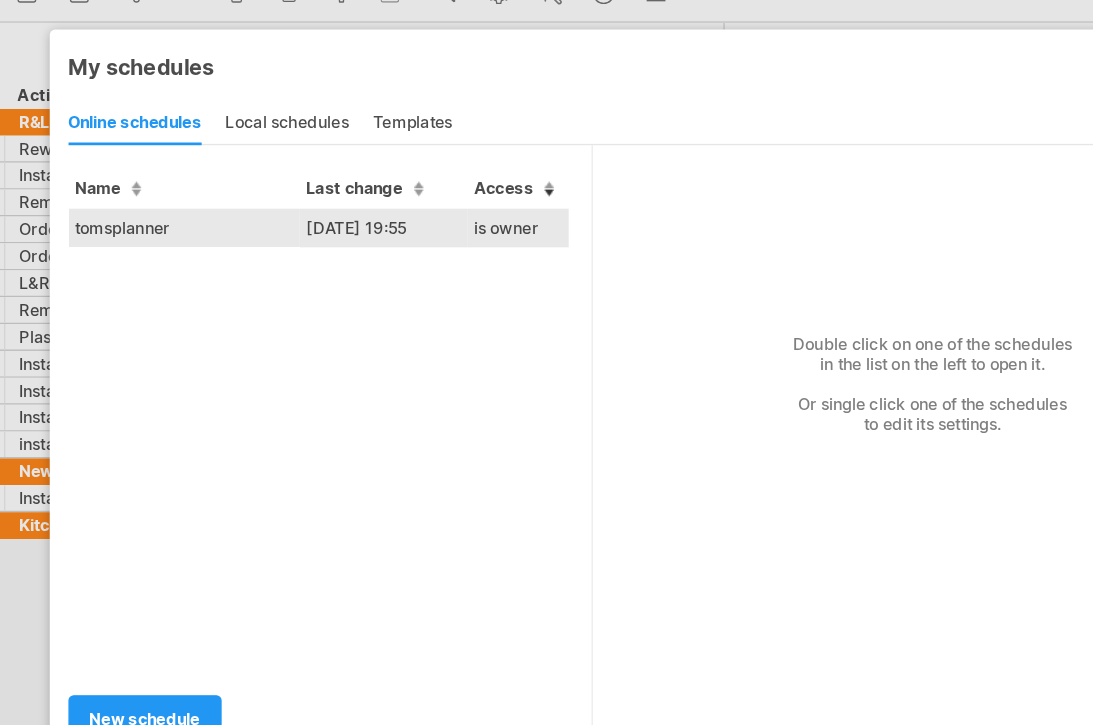 click on "tomsplanner" at bounding box center [183, 195] 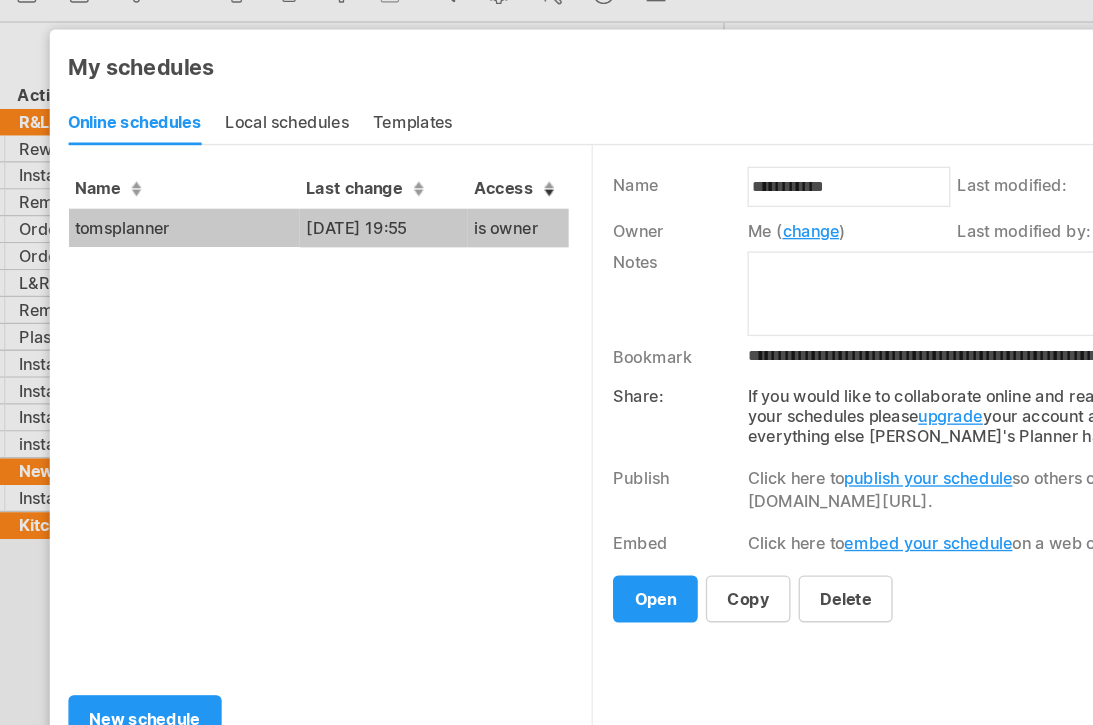 click on "tomsplanner [DATE] 19:55 is owner" at bounding box center [292, 353] 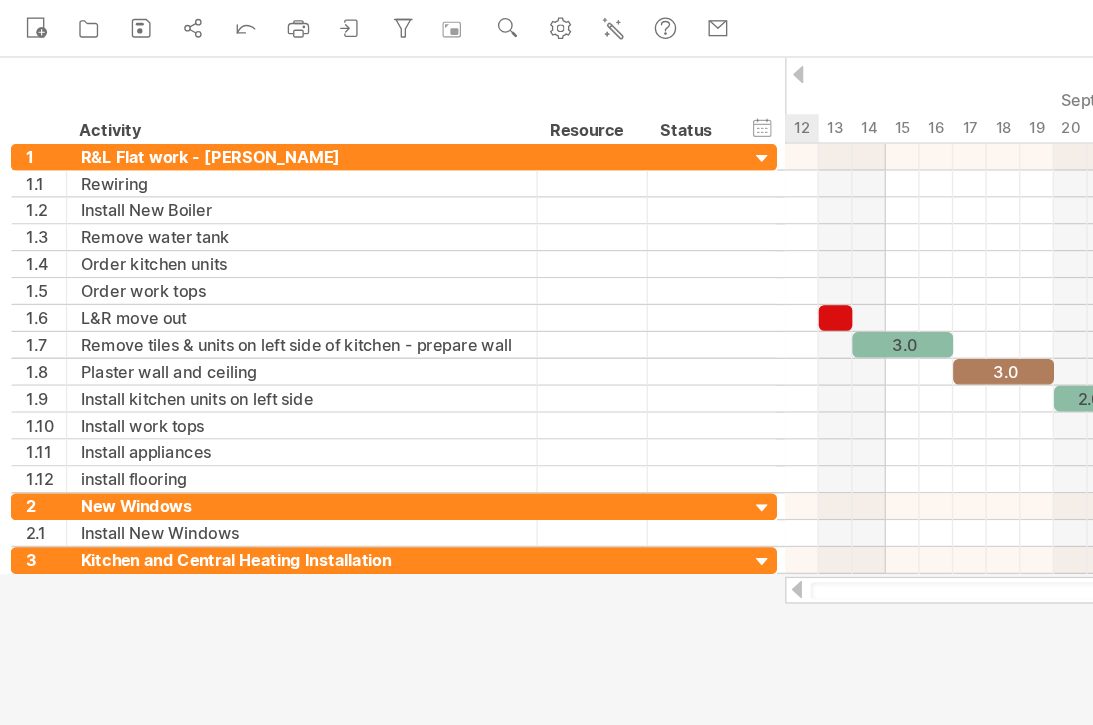 click on "**********" at bounding box center (45, -15) 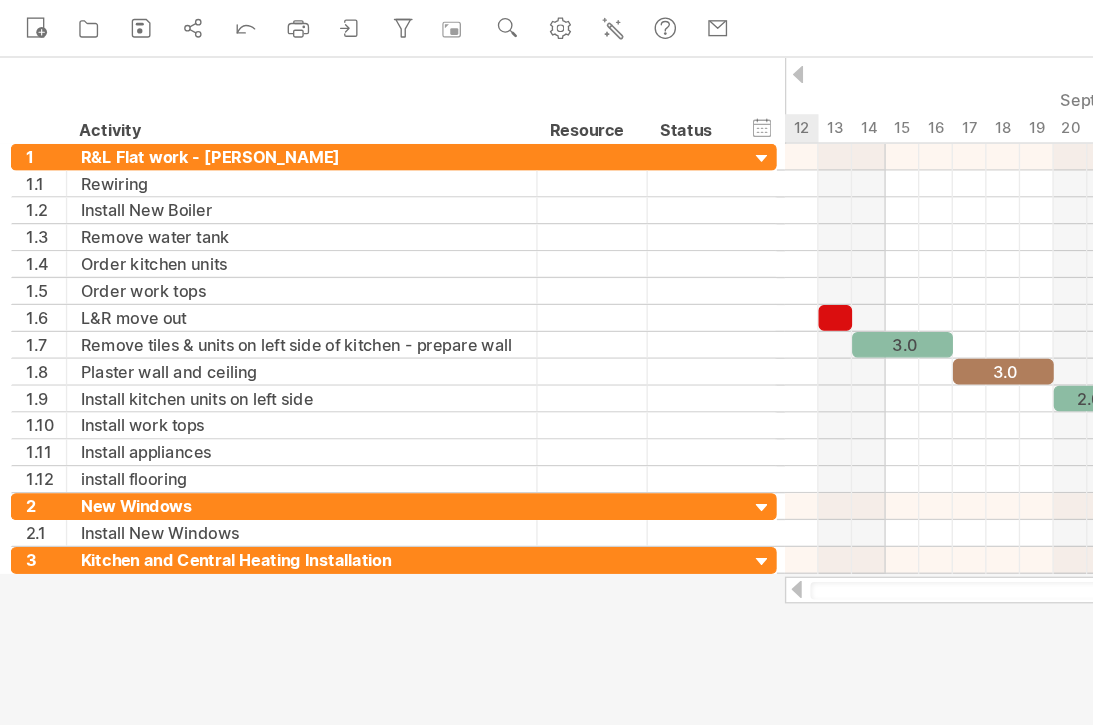 click on "**********" at bounding box center (45, -15) 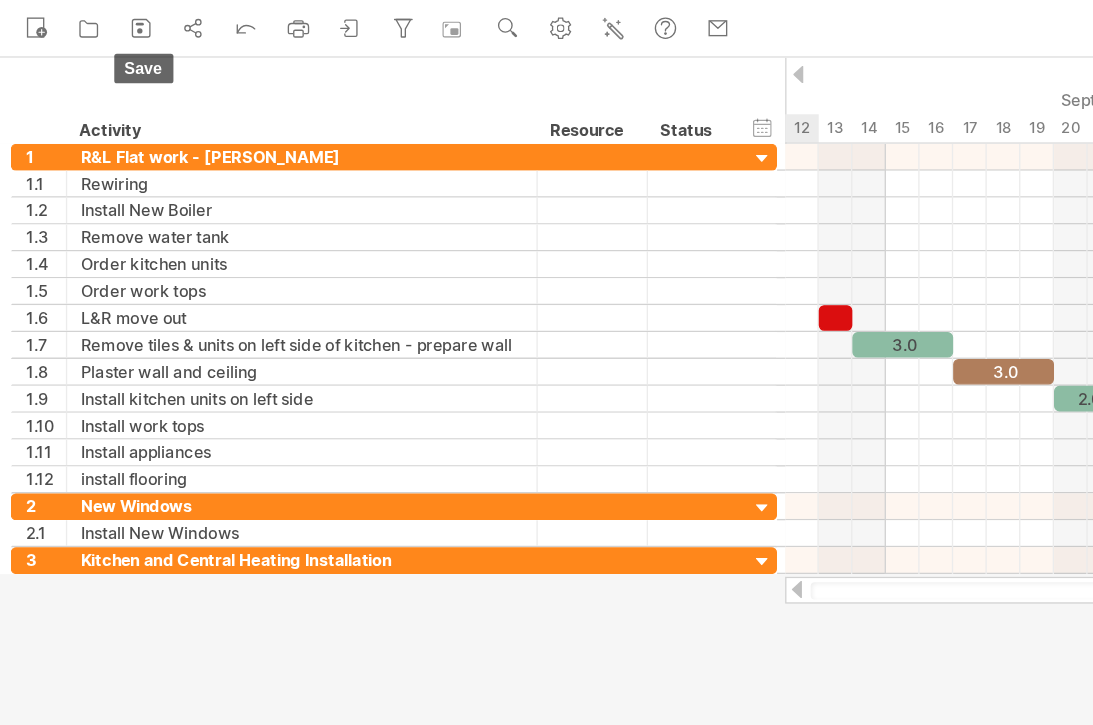click 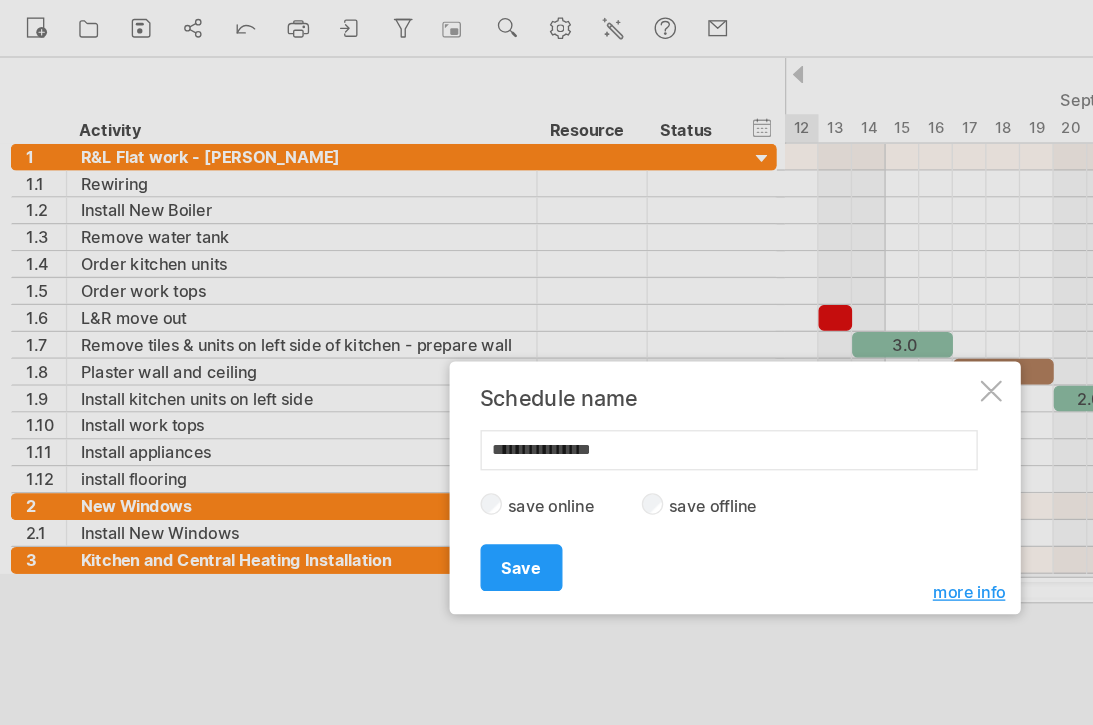 click on "Save" at bounding box center (387, 422) 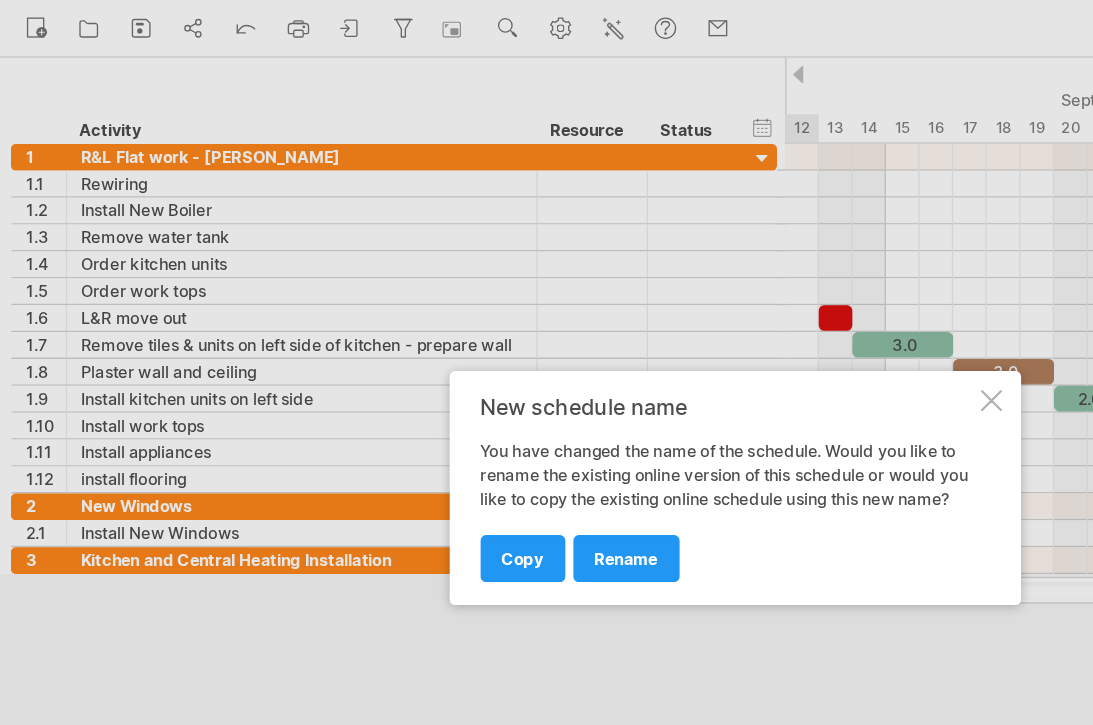 click on "rename" at bounding box center (465, 415) 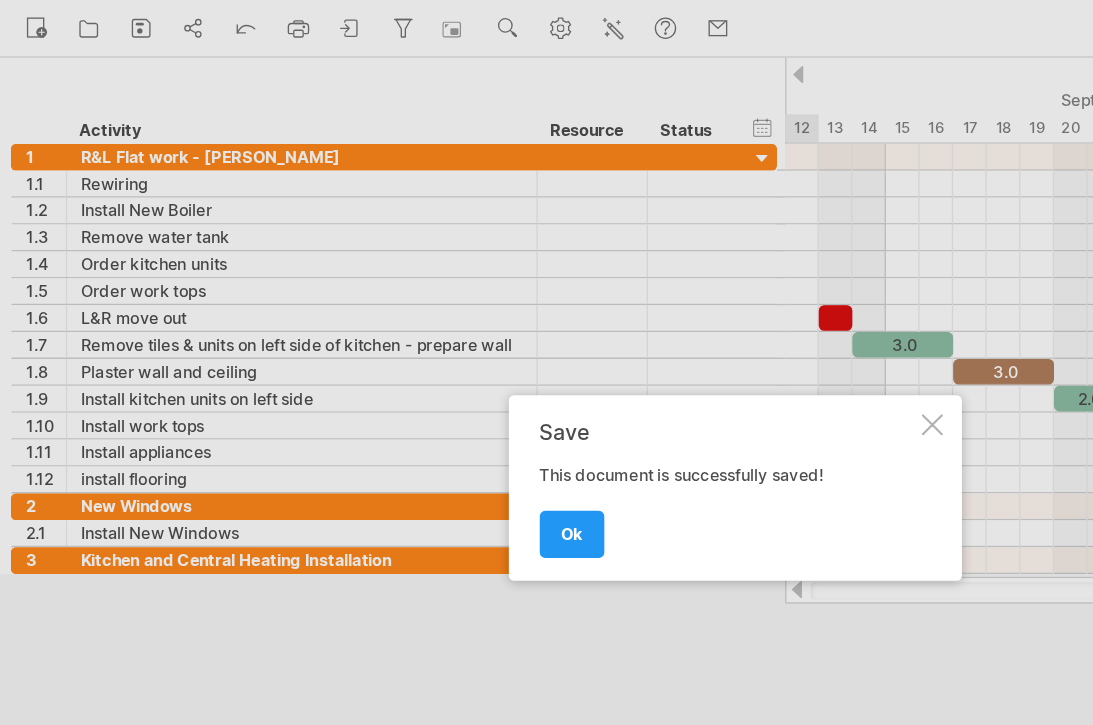 click on "ok" at bounding box center [425, 397] 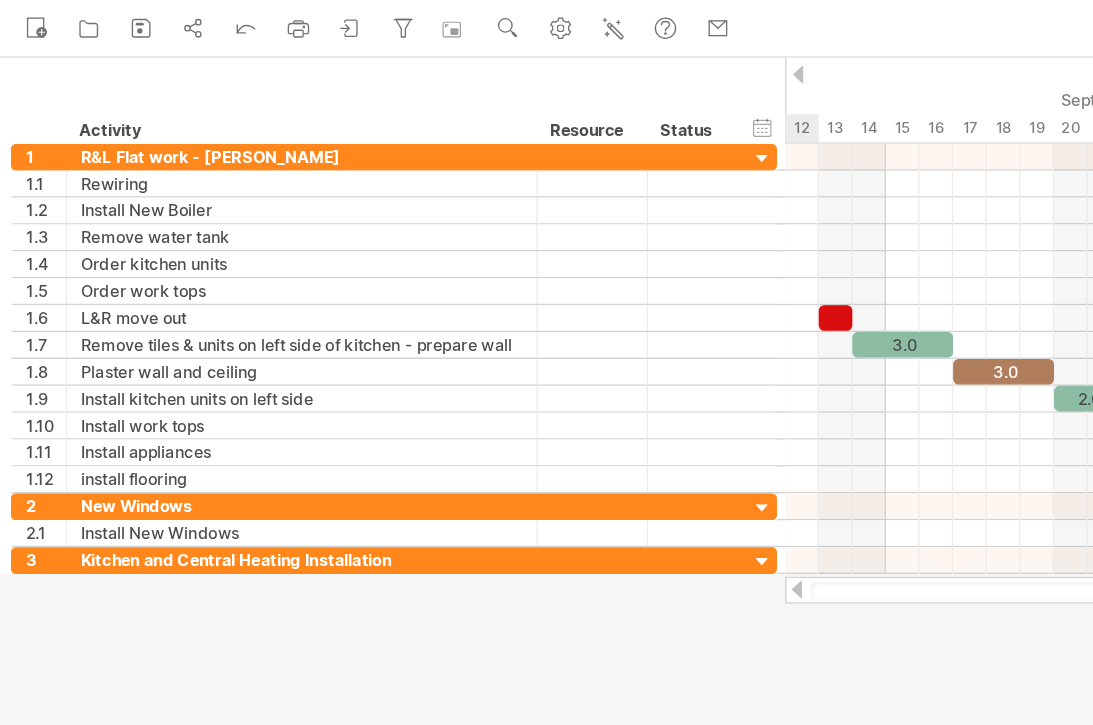 click 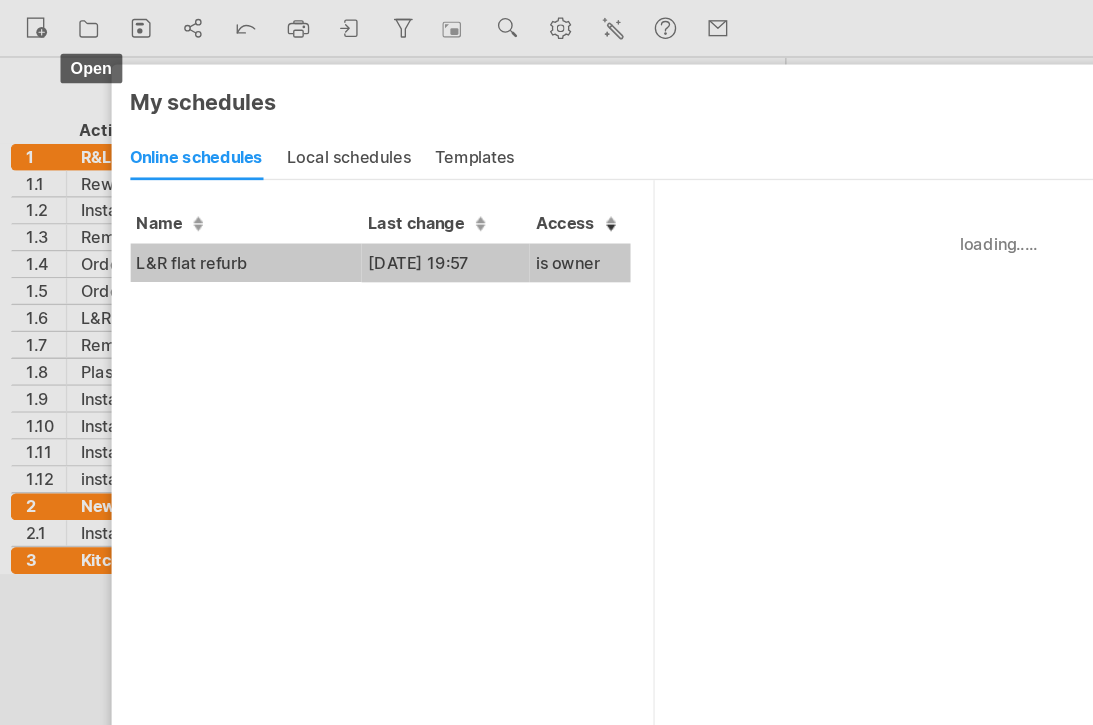 type on "**********" 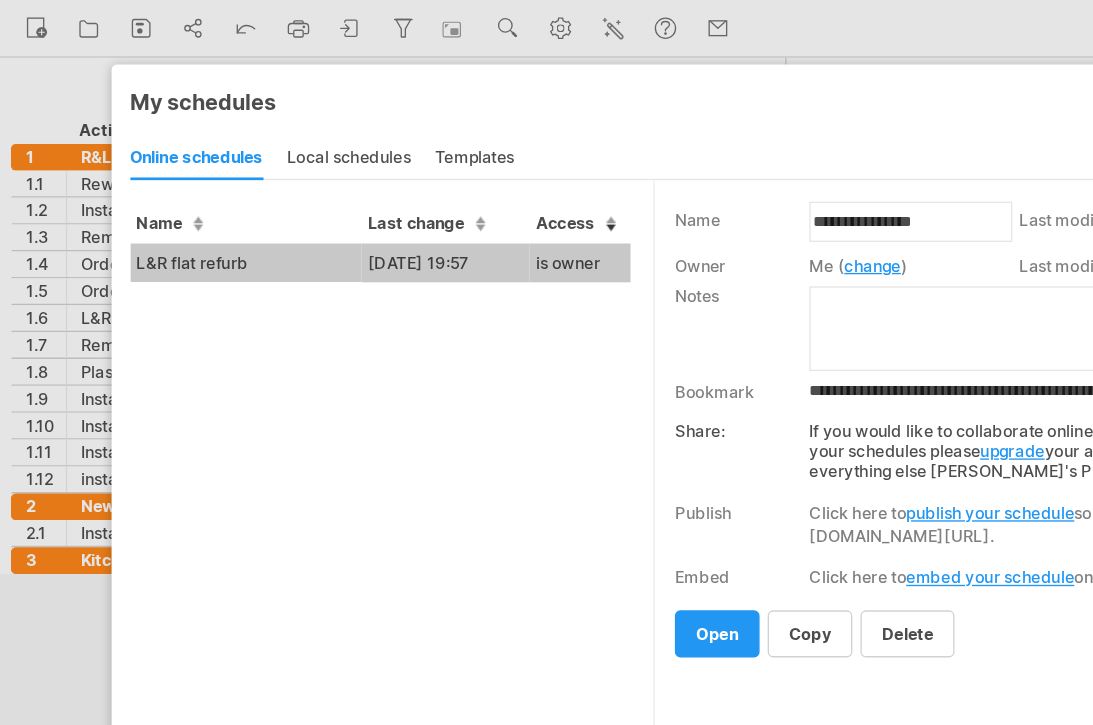 click at bounding box center [546, 321] 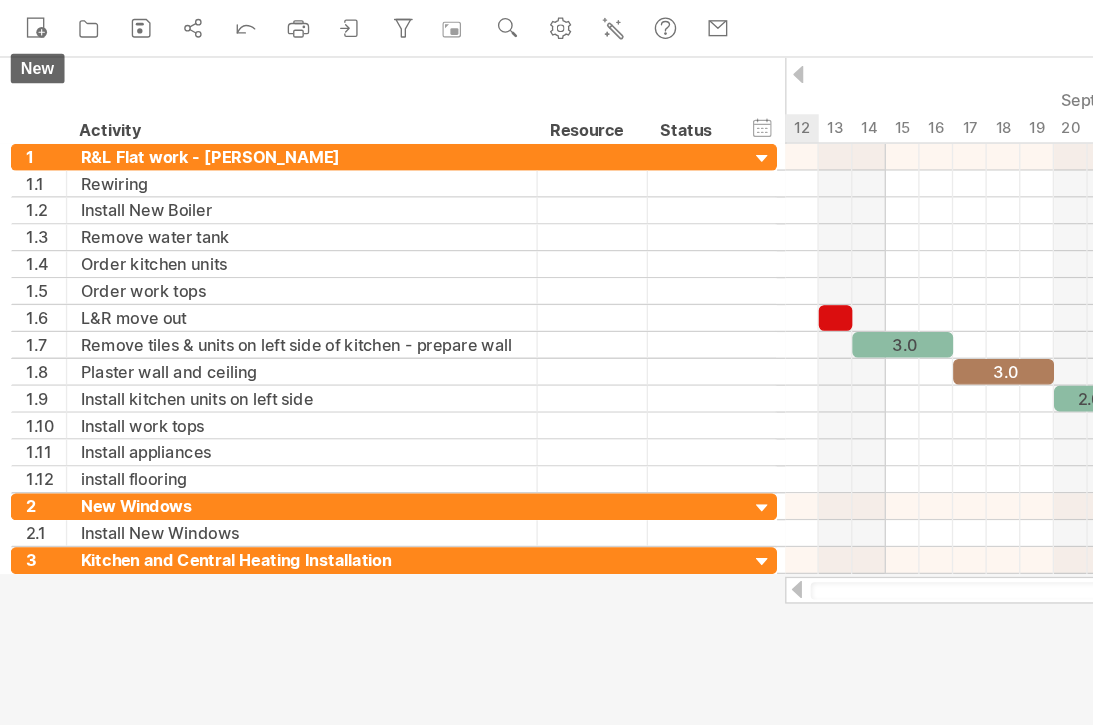 click on "new" at bounding box center [28, 22] 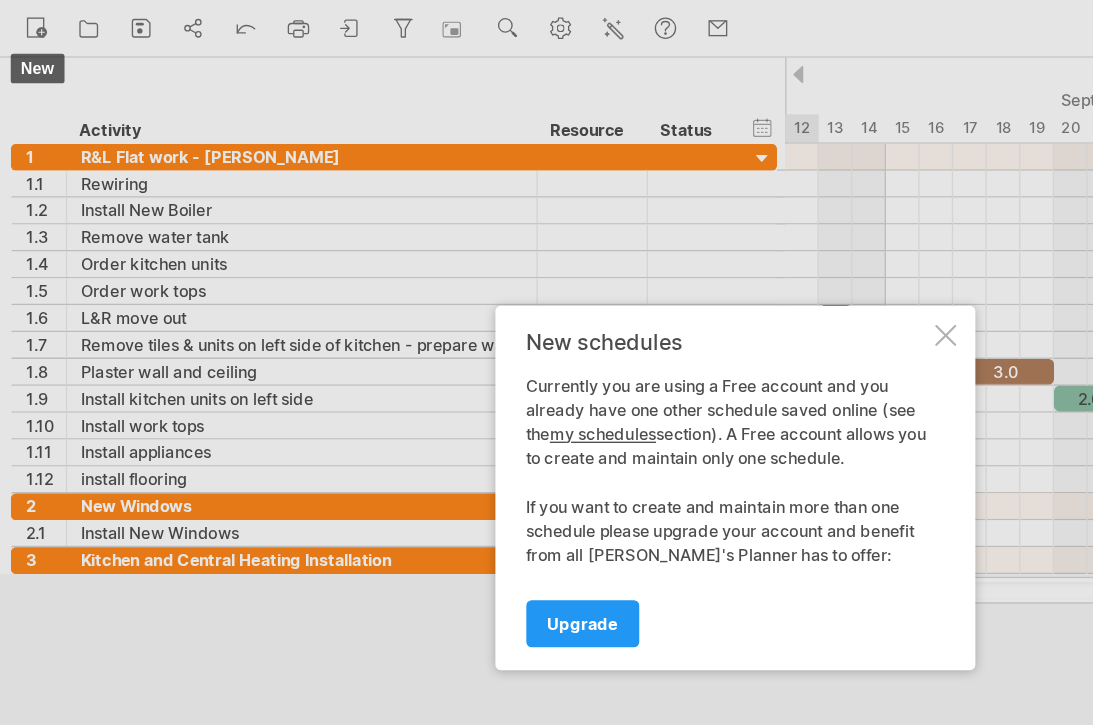 click on "Upgrade" at bounding box center (433, 463) 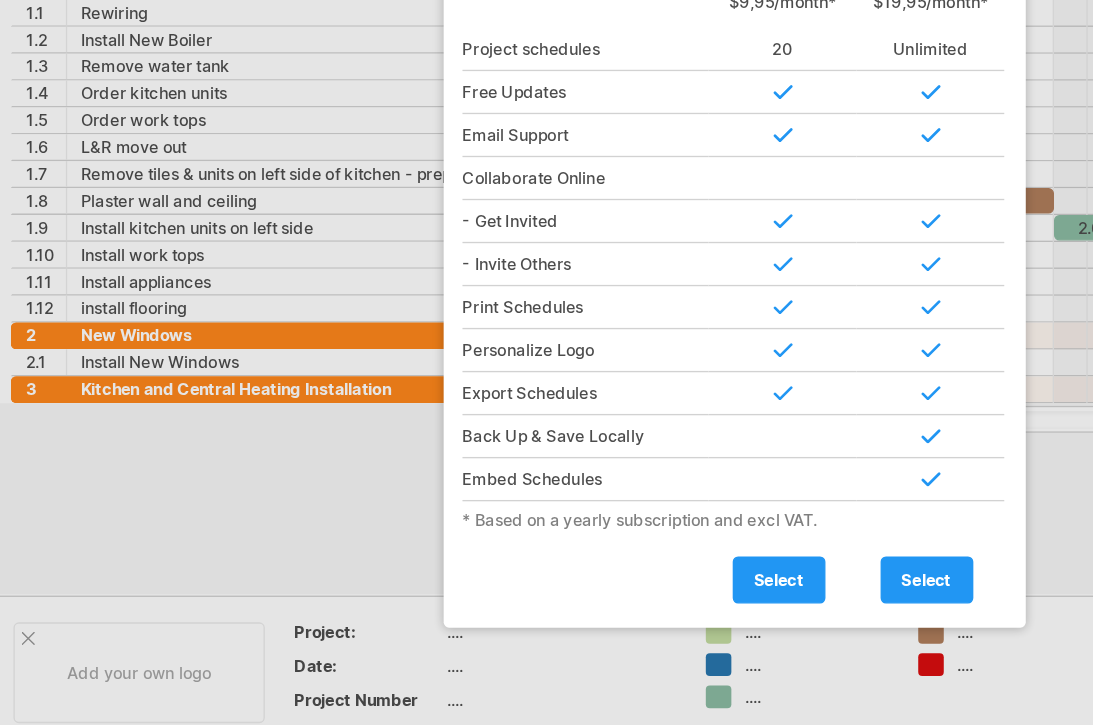 scroll, scrollTop: 23, scrollLeft: 0, axis: vertical 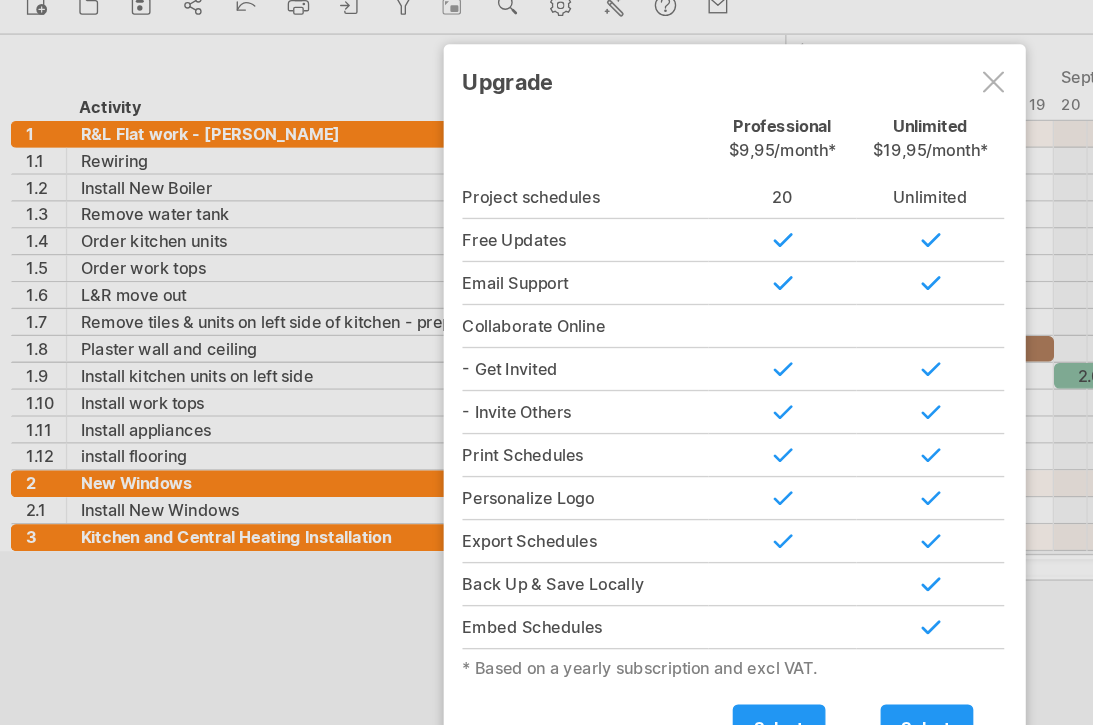 click at bounding box center [739, 96] 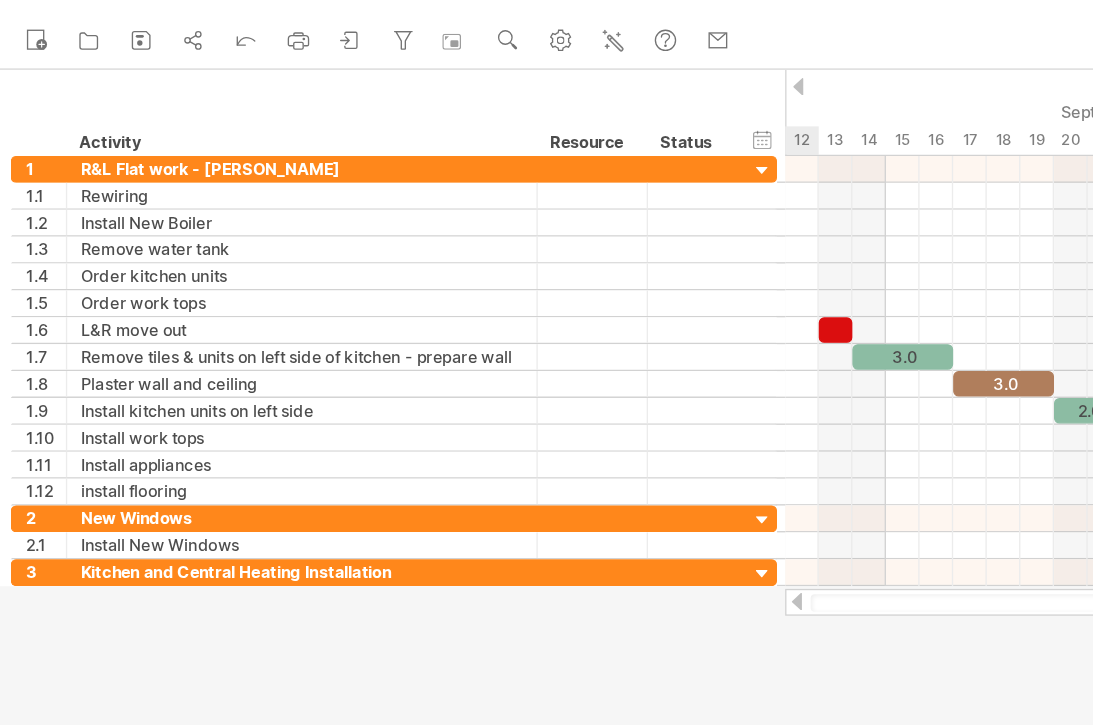 scroll, scrollTop: 0, scrollLeft: 0, axis: both 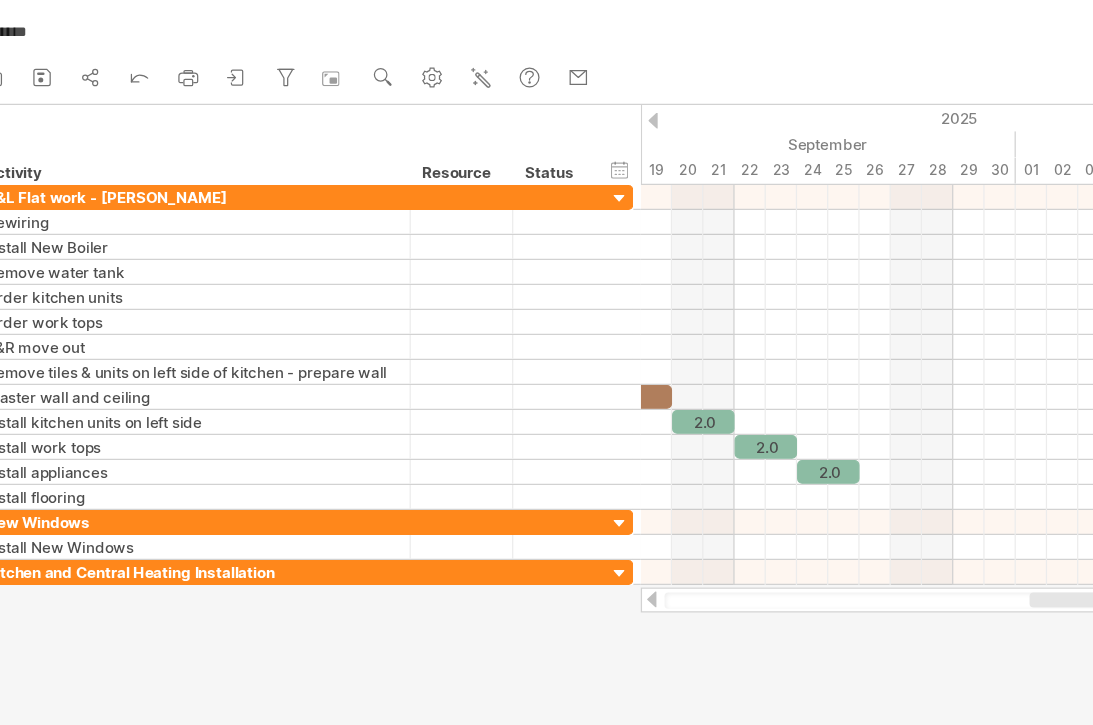 click on "2025" at bounding box center [971, 94] 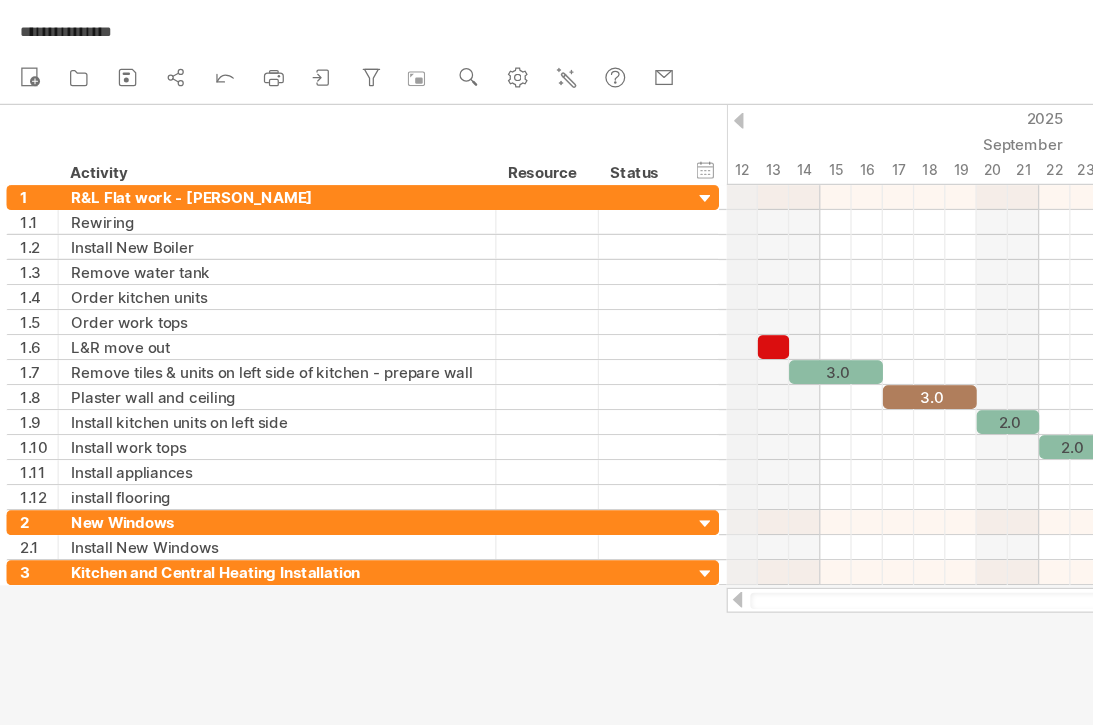 click 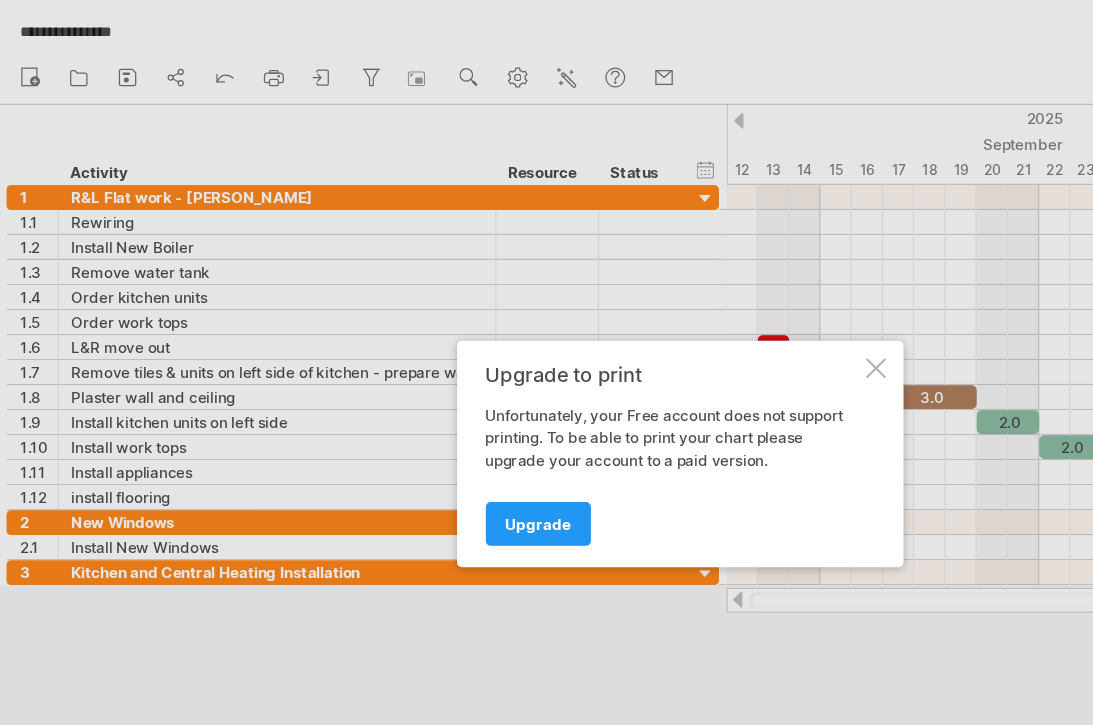 click at bounding box center [703, 294] 